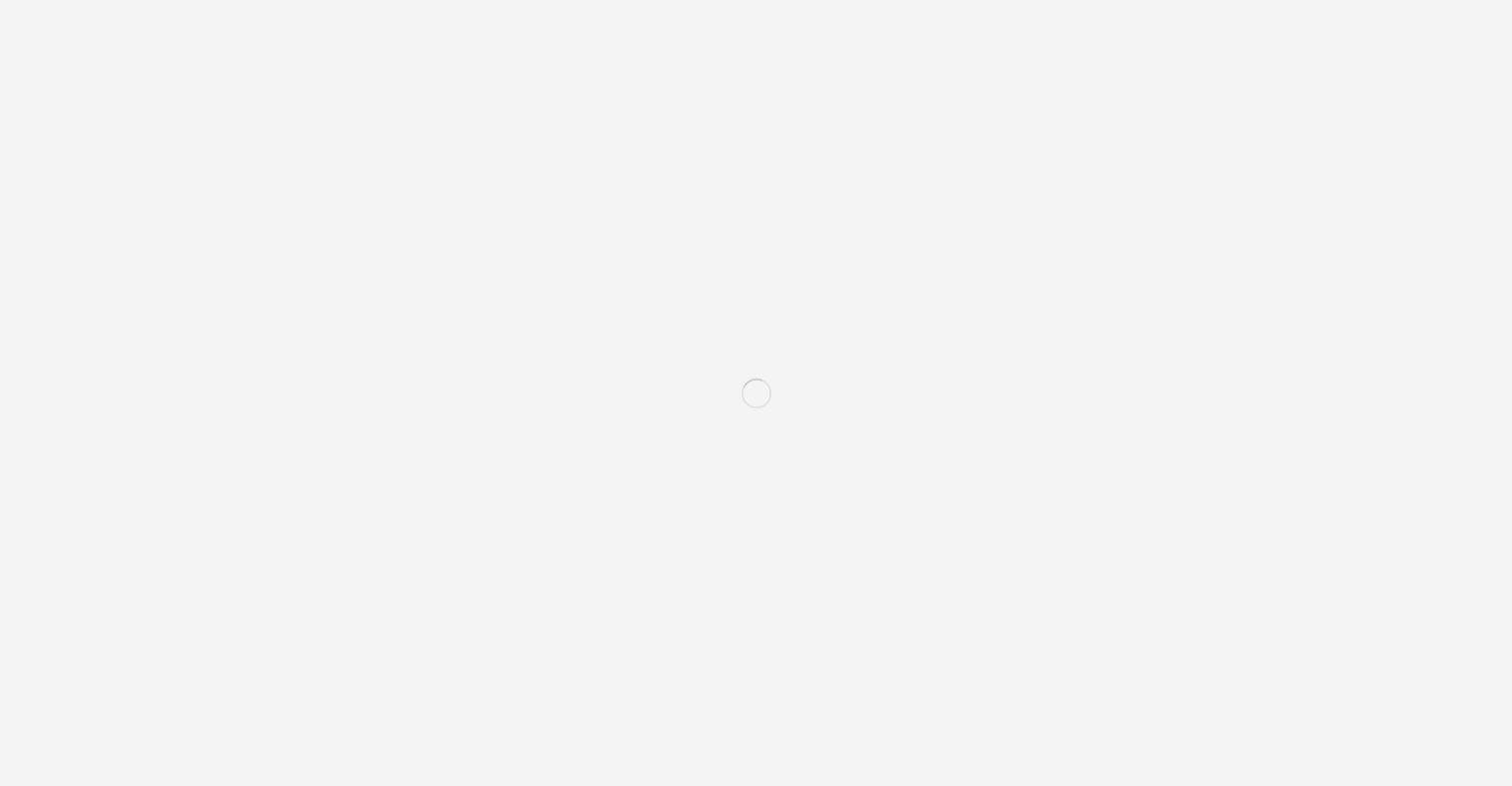 scroll, scrollTop: 0, scrollLeft: 0, axis: both 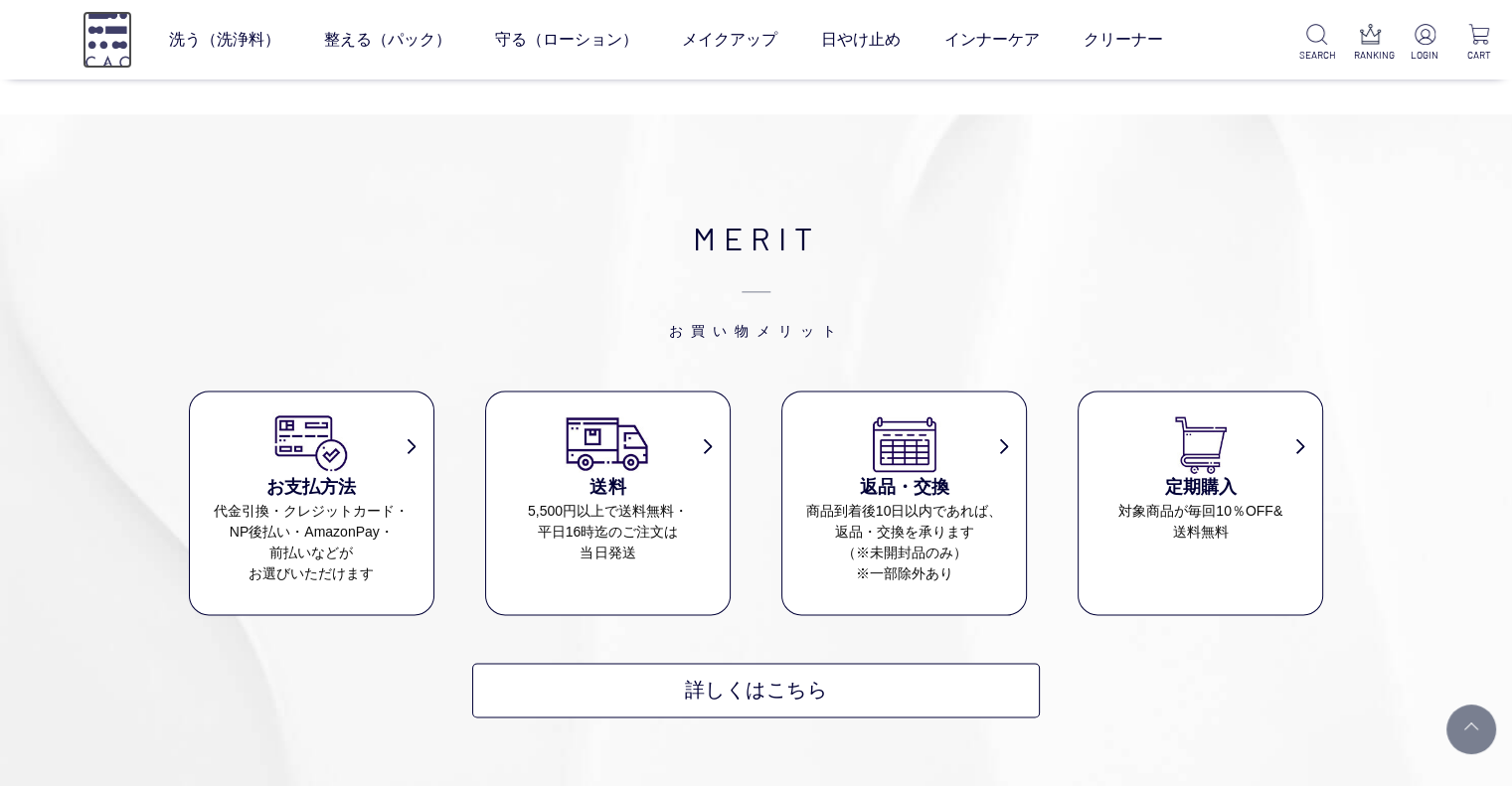 click at bounding box center (107, 39) 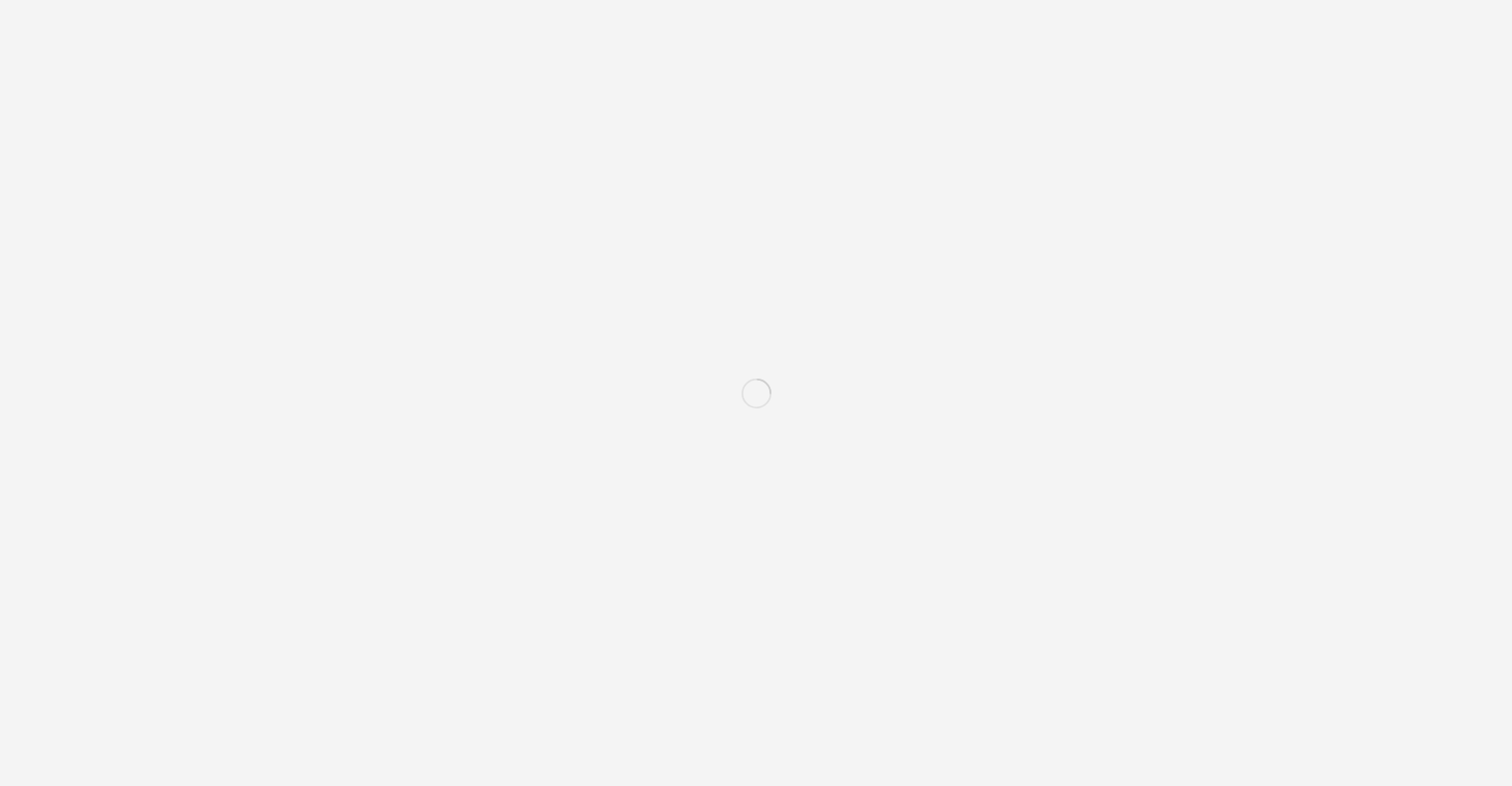 scroll, scrollTop: 0, scrollLeft: 0, axis: both 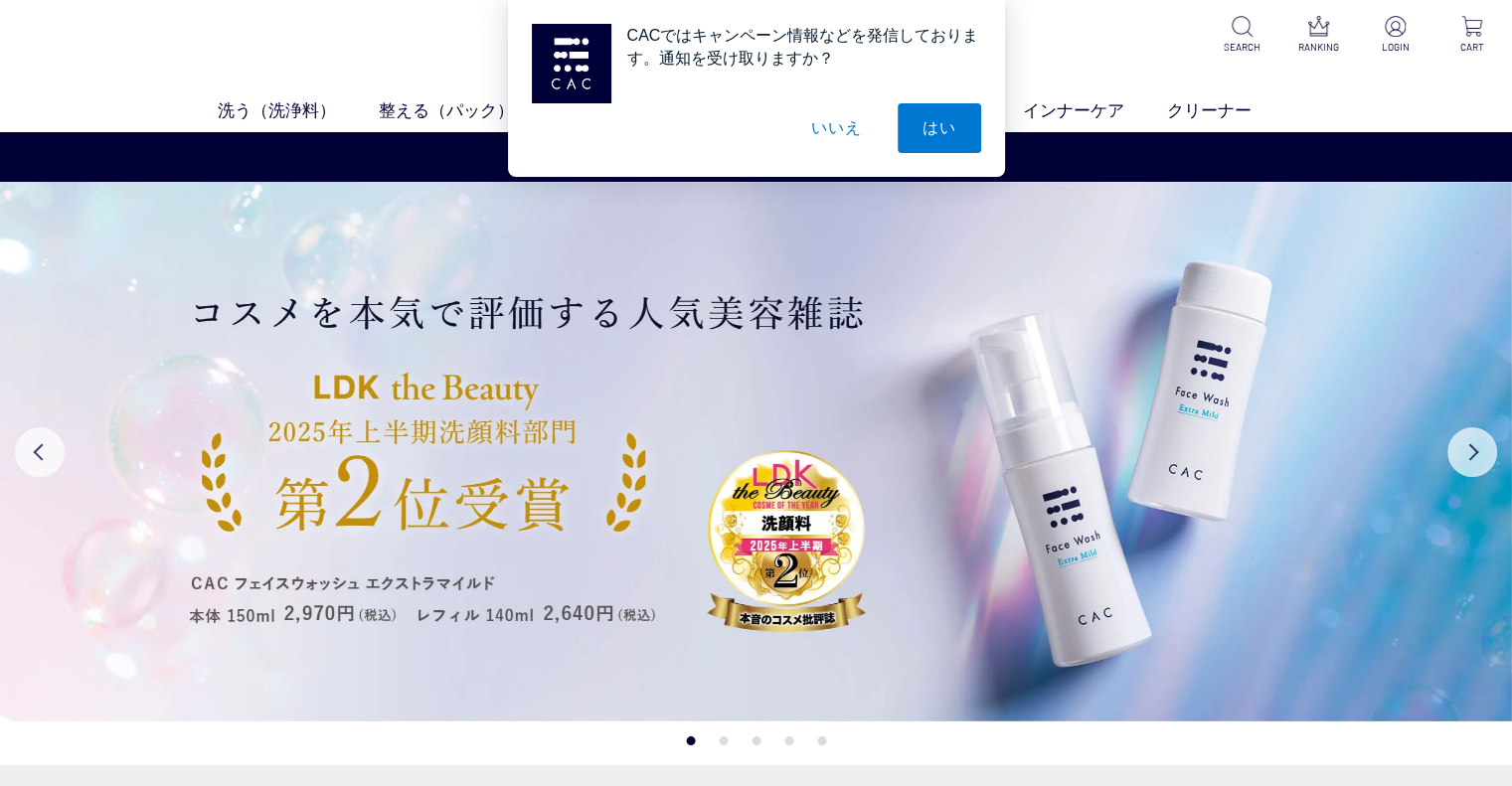 click on "いいえ" at bounding box center (836, 128) 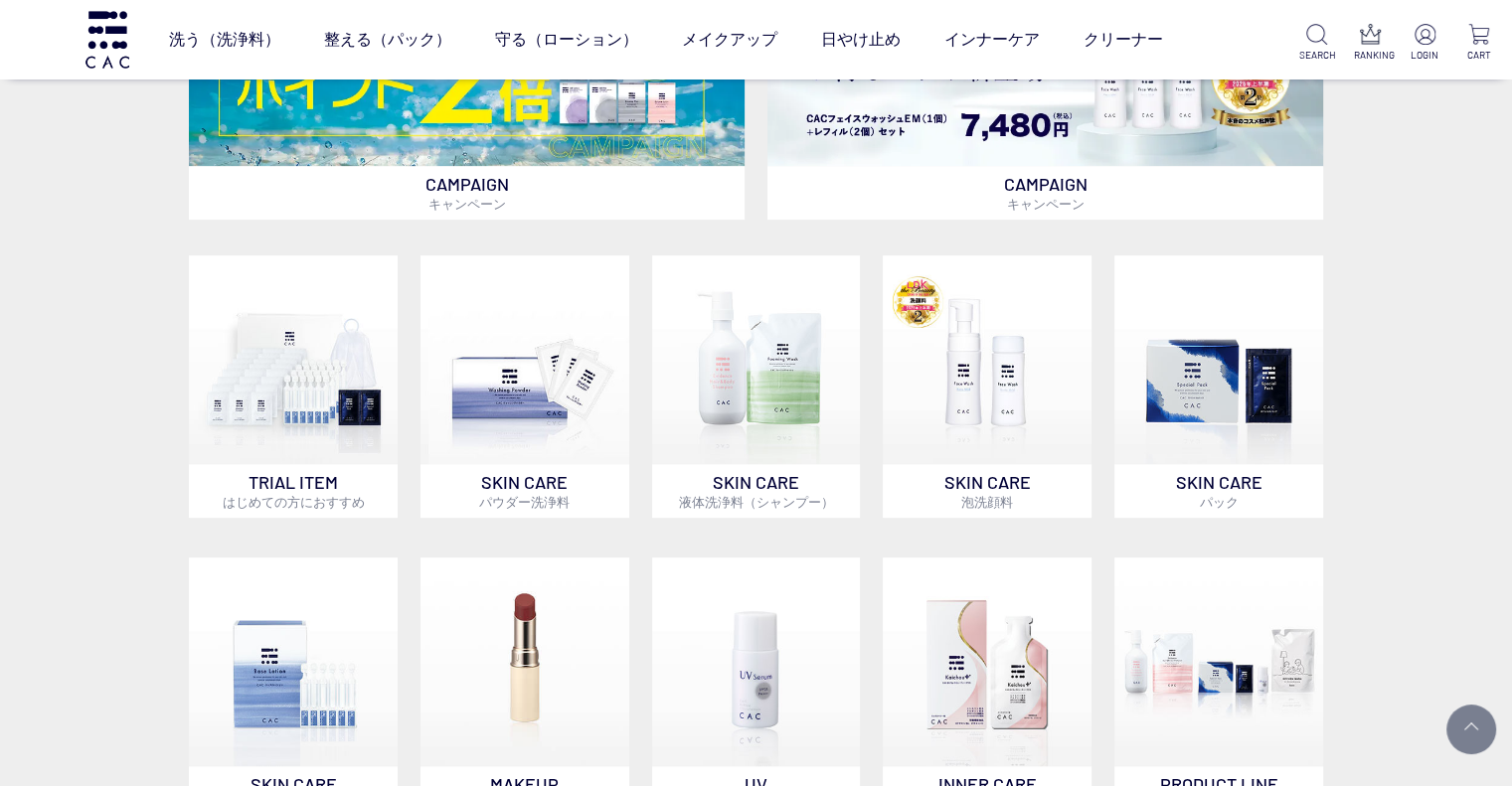 scroll, scrollTop: 0, scrollLeft: 0, axis: both 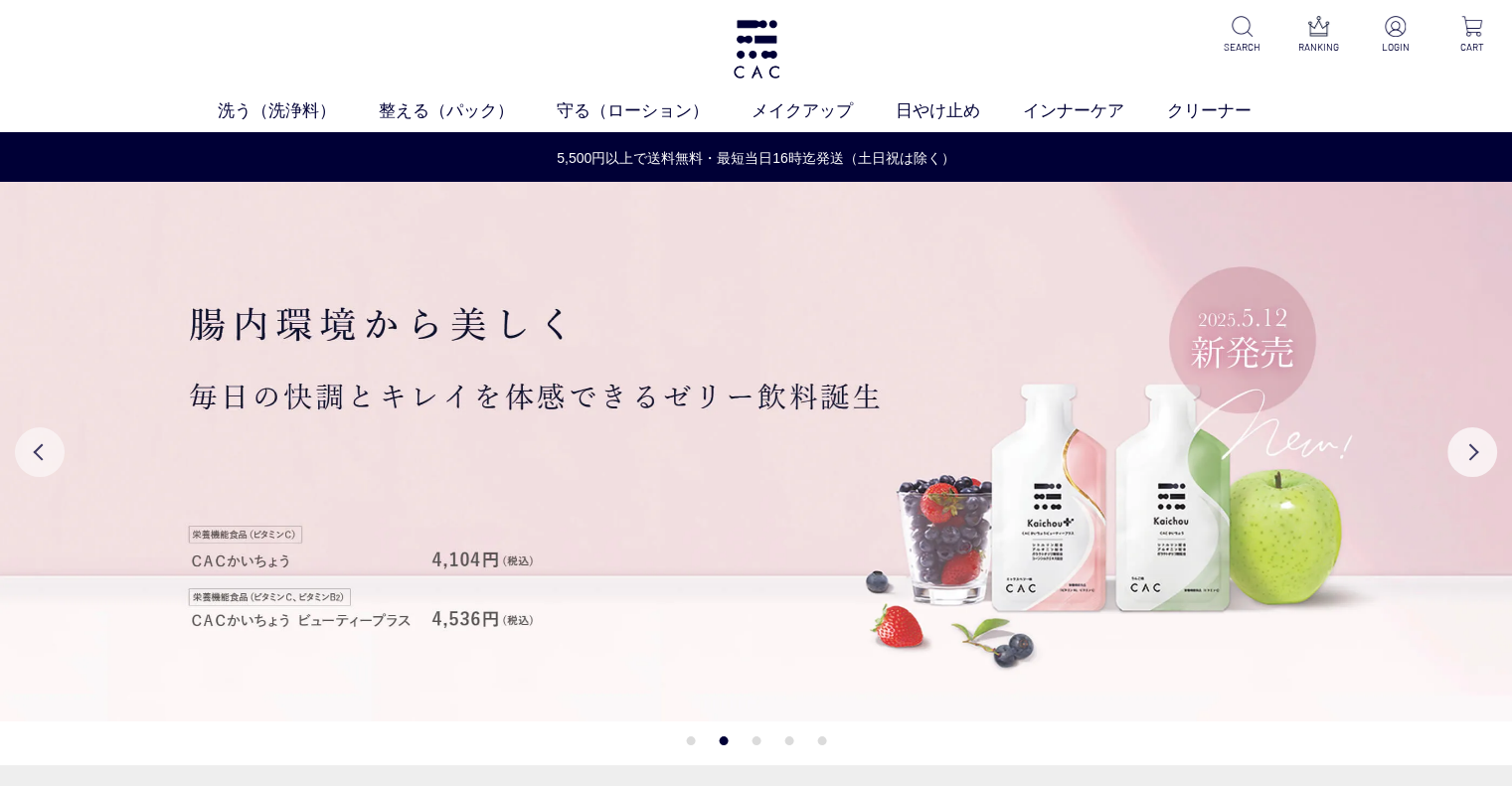 click on "Previous" at bounding box center (40, 452) 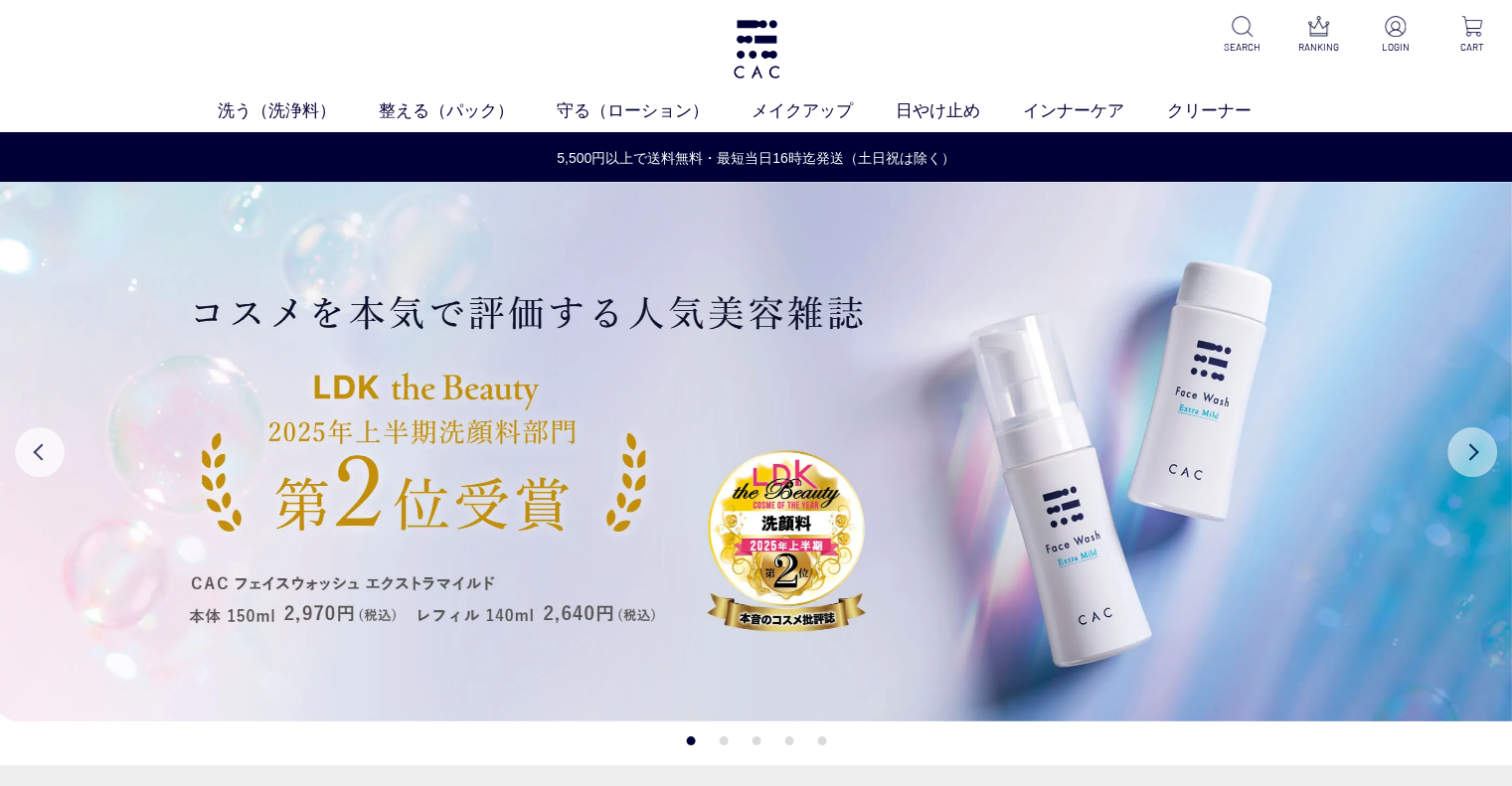 click on "Next" at bounding box center [1472, 452] 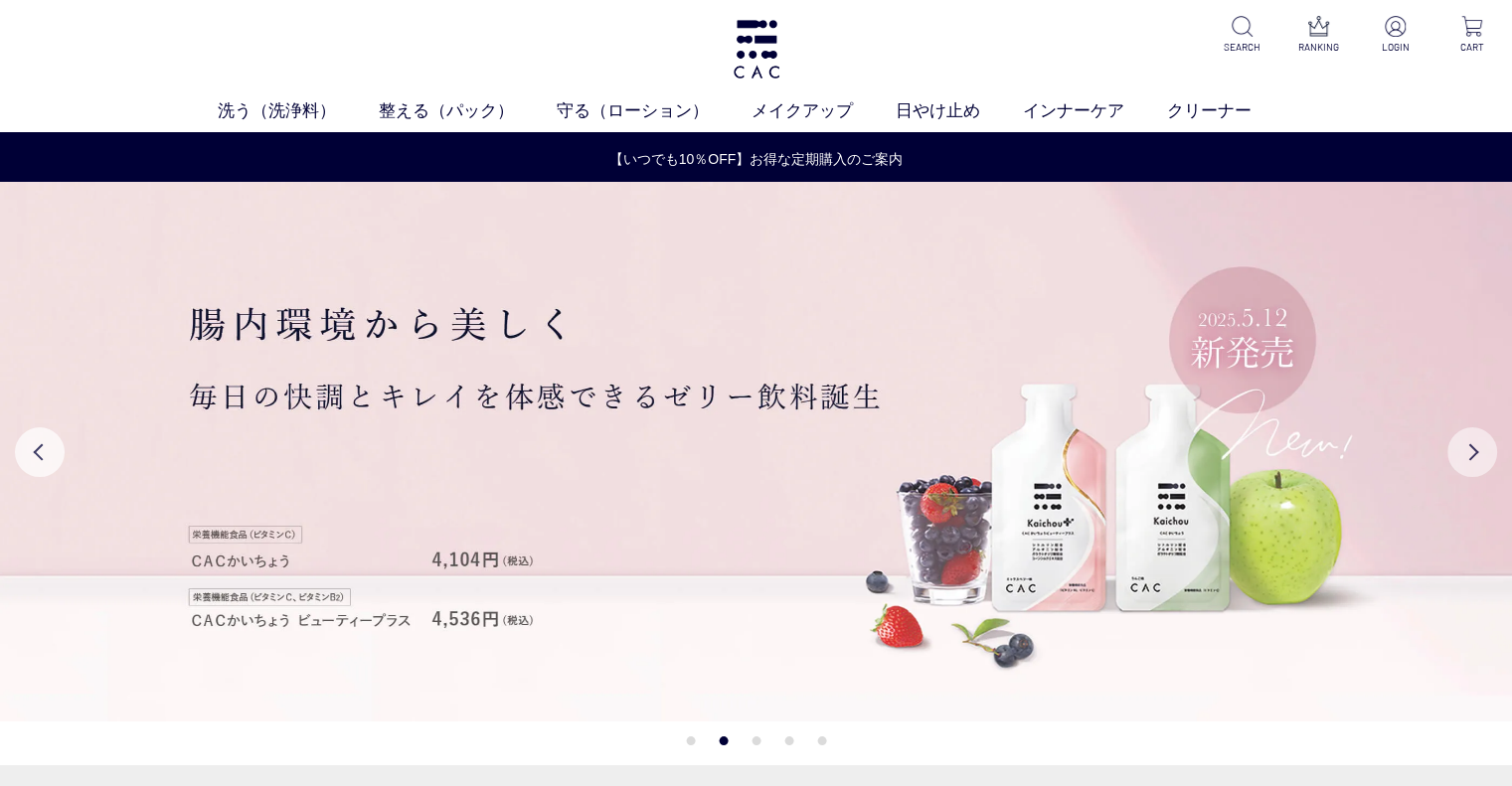 click on "Next" at bounding box center (1472, 452) 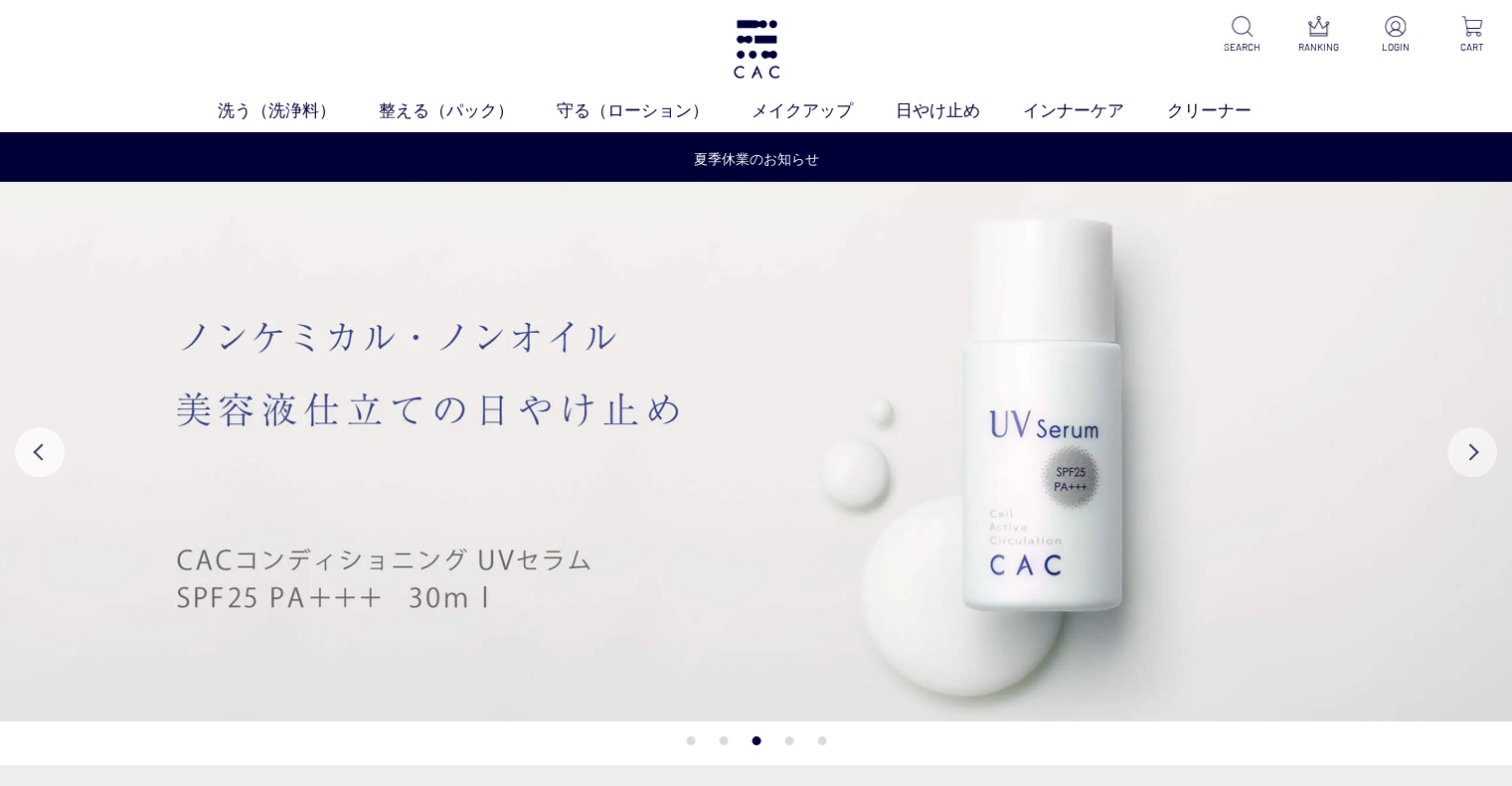 click on "Next" at bounding box center (1472, 452) 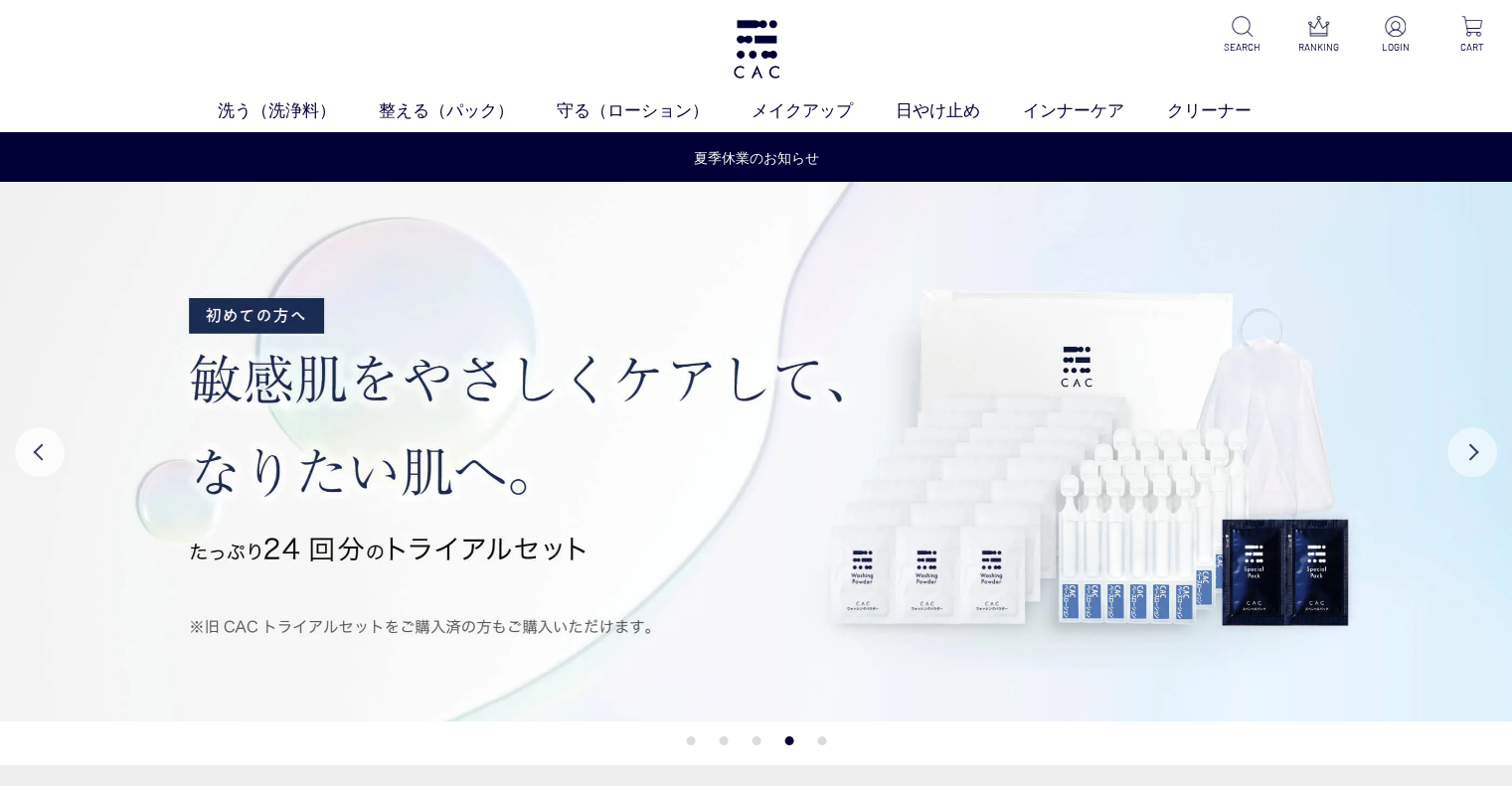click on "Next" at bounding box center [1472, 452] 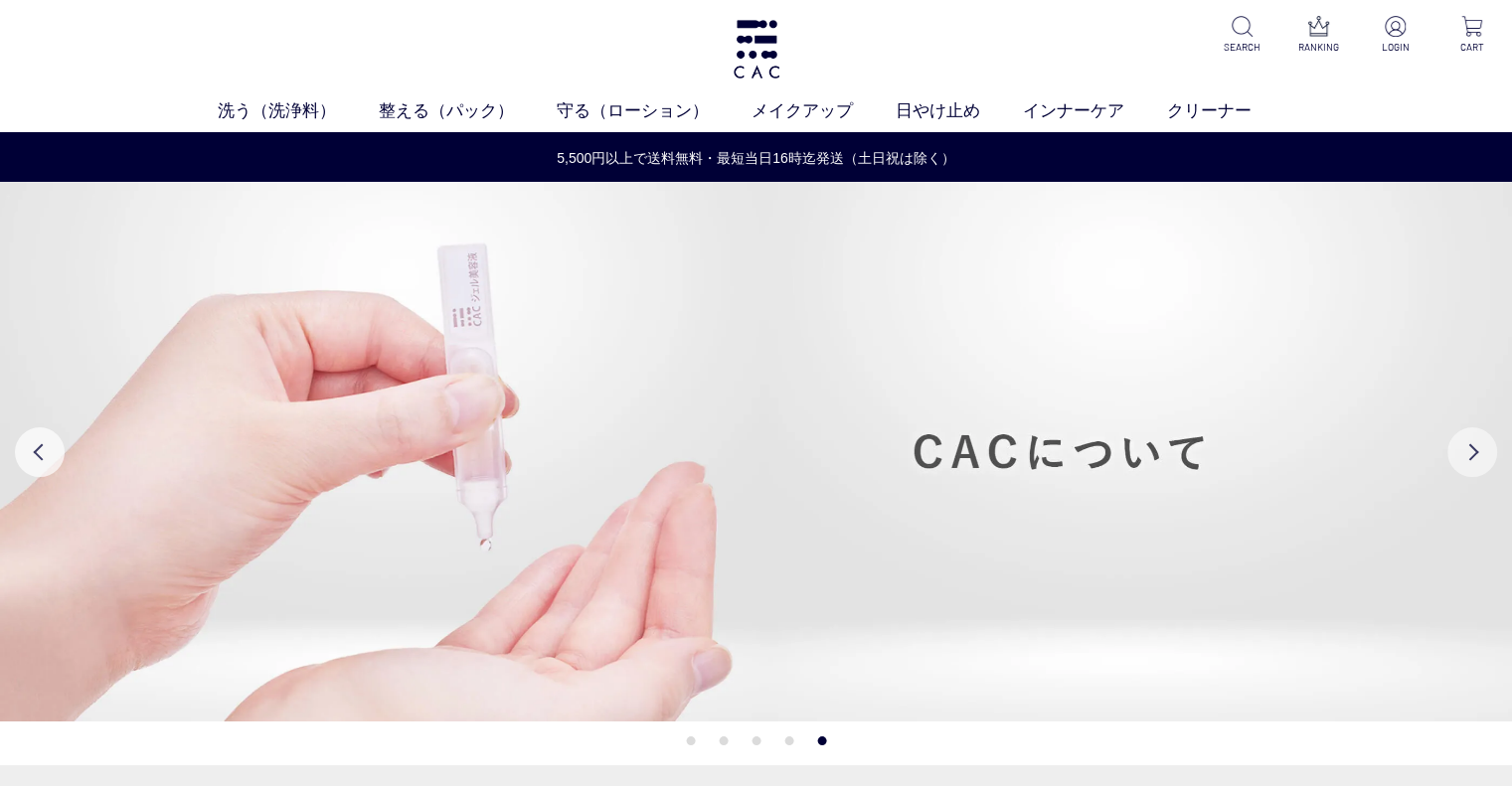 click on "Next" at bounding box center [1472, 452] 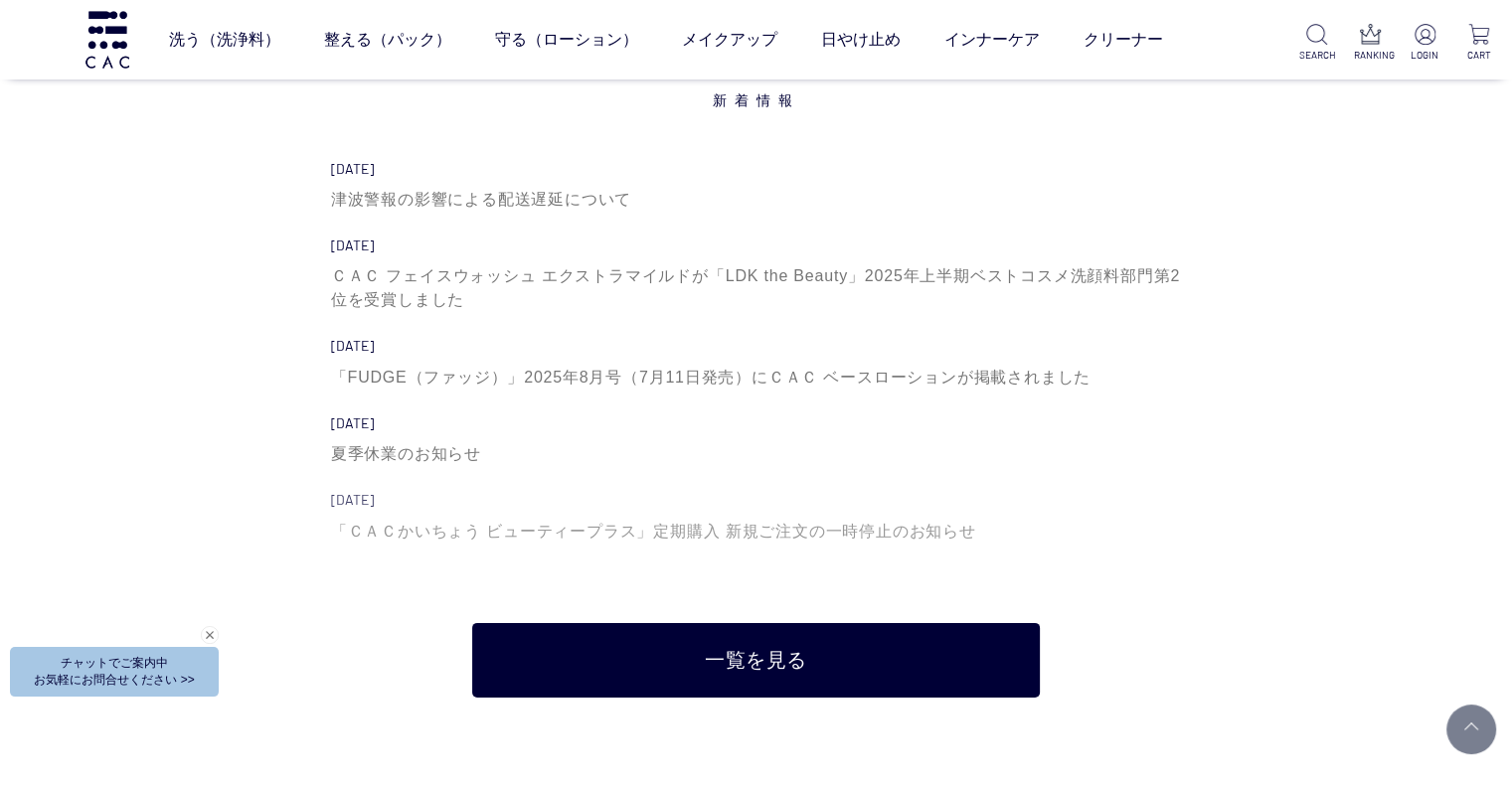 scroll, scrollTop: 6260, scrollLeft: 0, axis: vertical 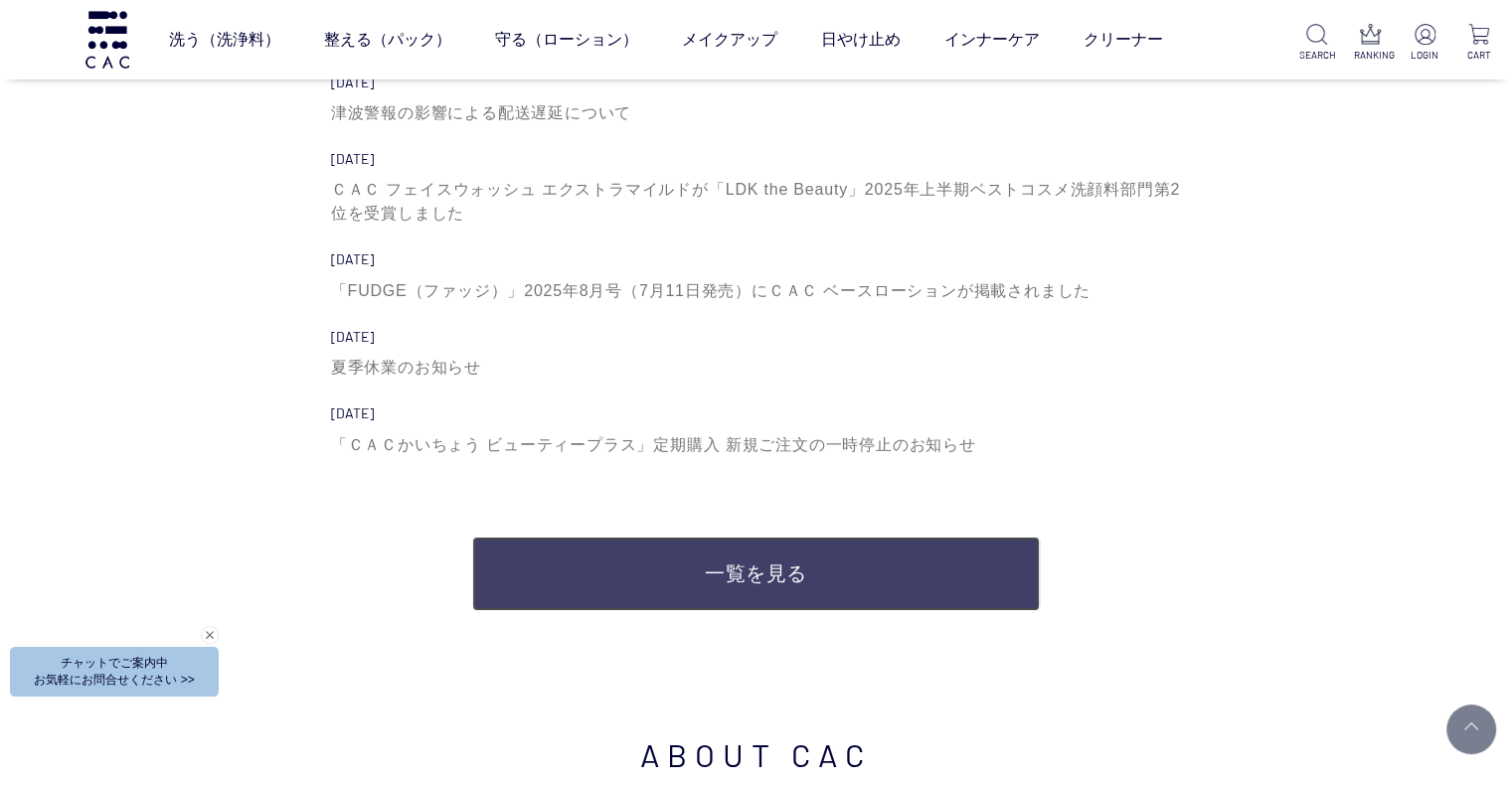 click on "一覧を見る" at bounding box center (756, 573) 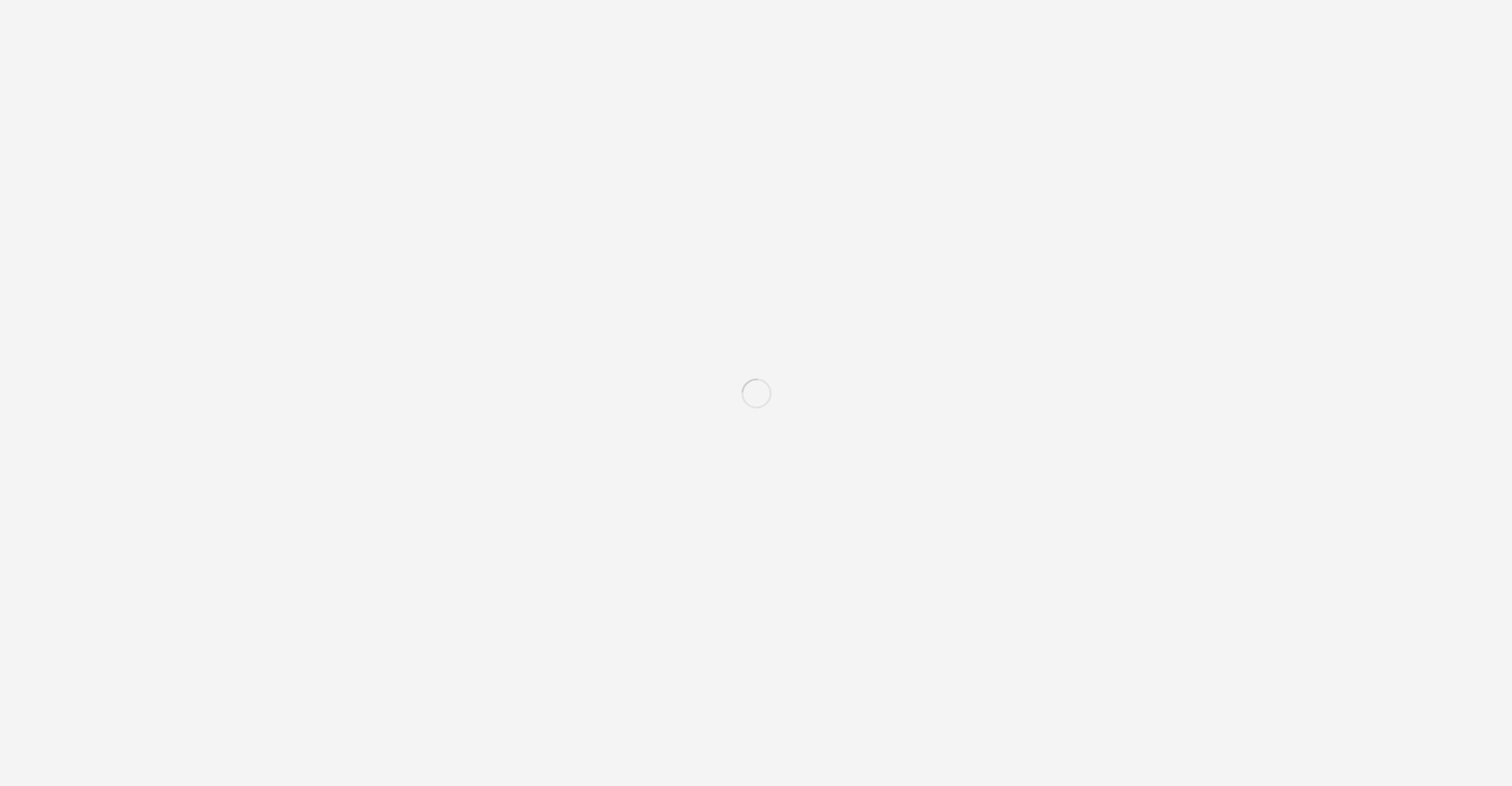 scroll, scrollTop: 0, scrollLeft: 0, axis: both 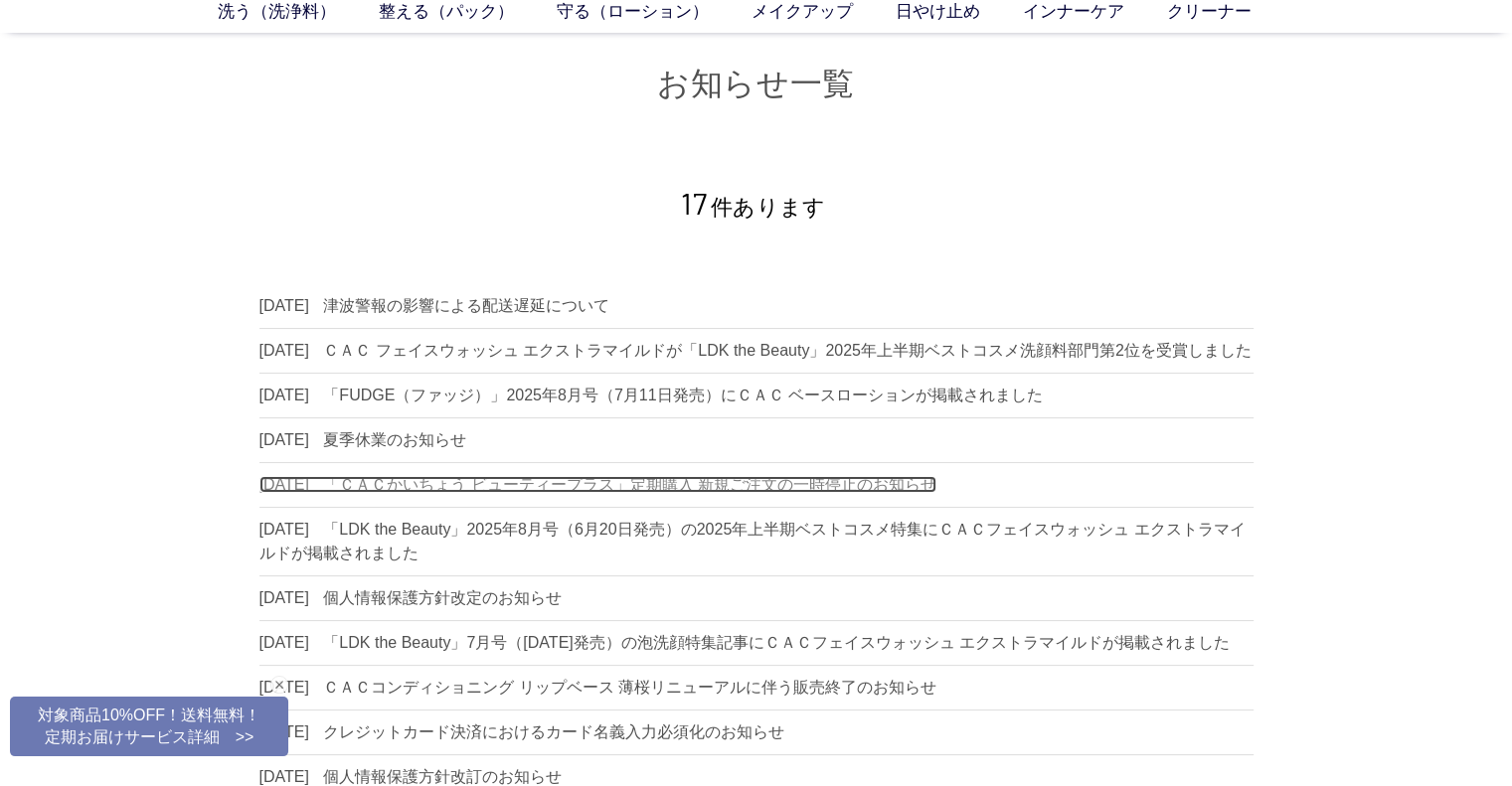click on "「ＣＡＣかいちょう ビューティープラス」定期購入 新規ご注文の一時停止のお知らせ" at bounding box center [629, 484] 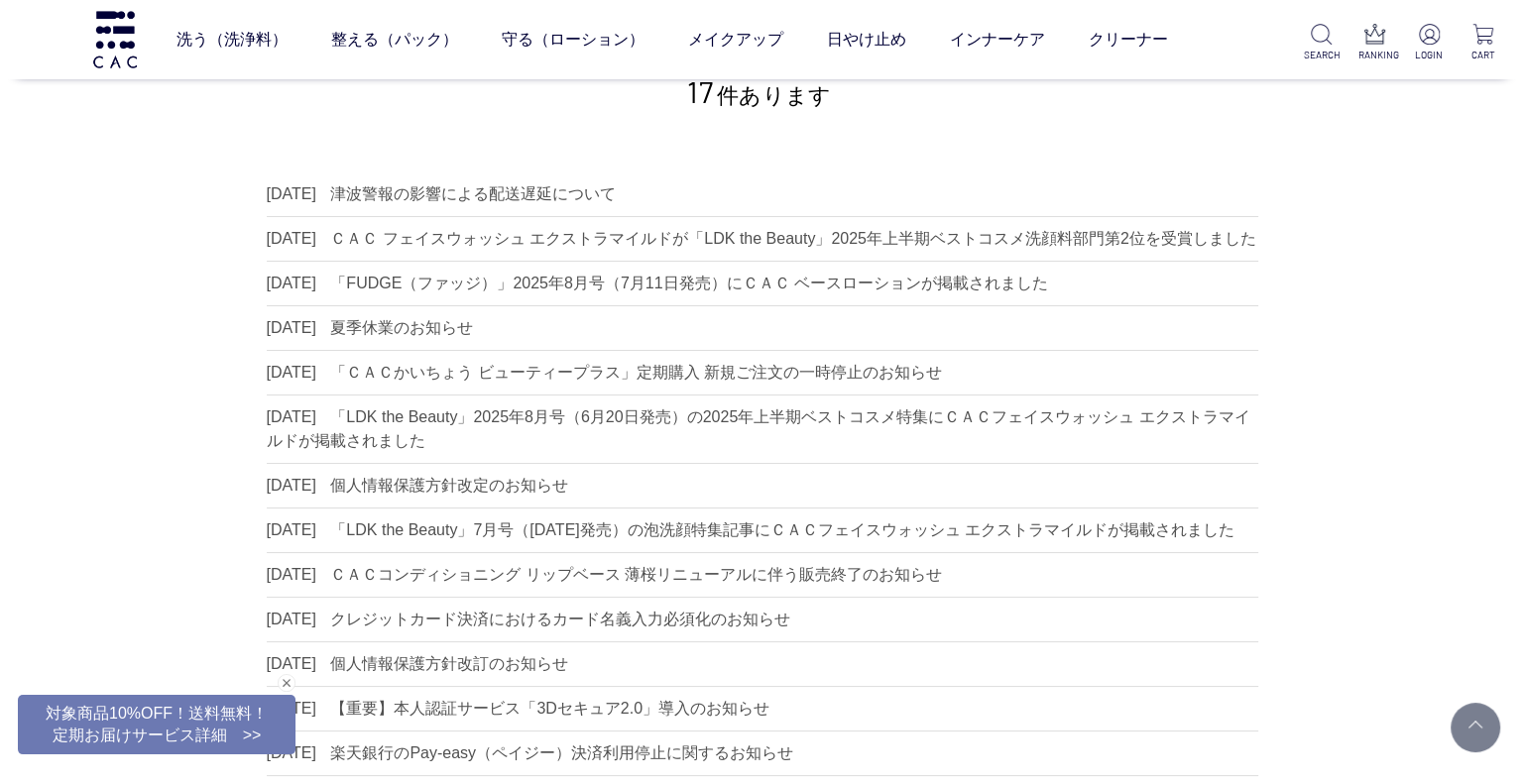 scroll, scrollTop: 0, scrollLeft: 0, axis: both 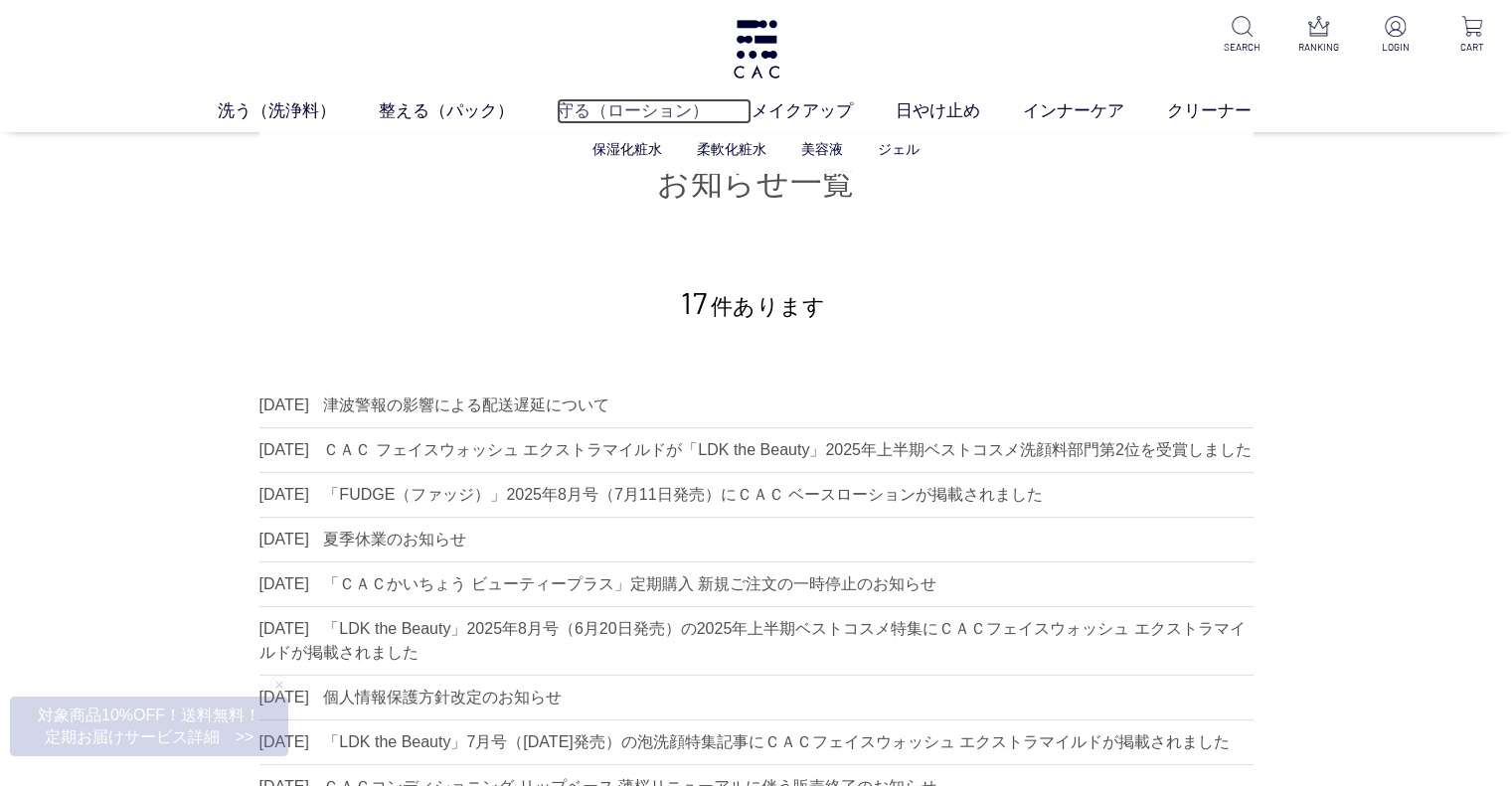 click on "守る（ローション）" at bounding box center [654, 111] 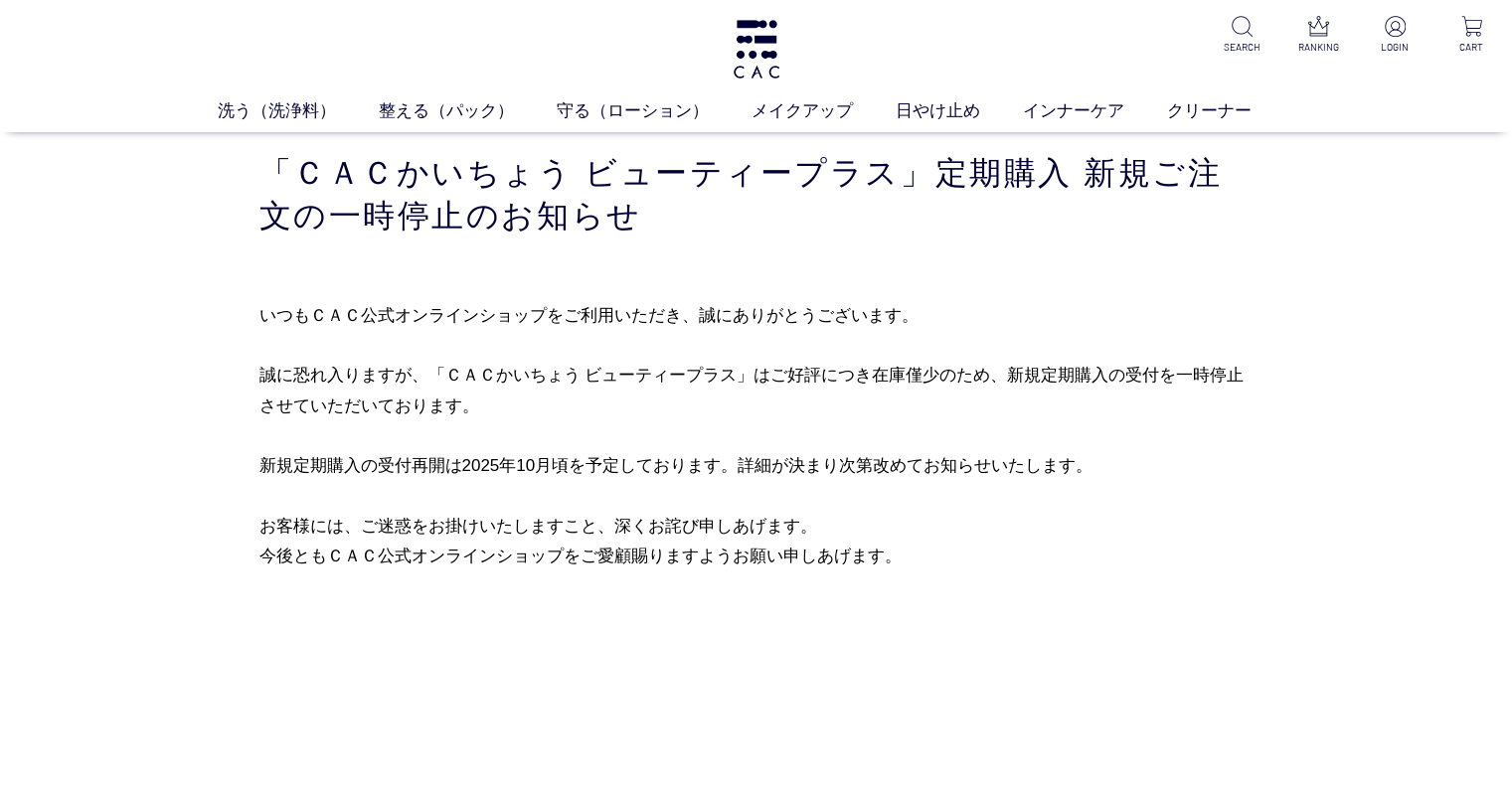 scroll, scrollTop: 0, scrollLeft: 0, axis: both 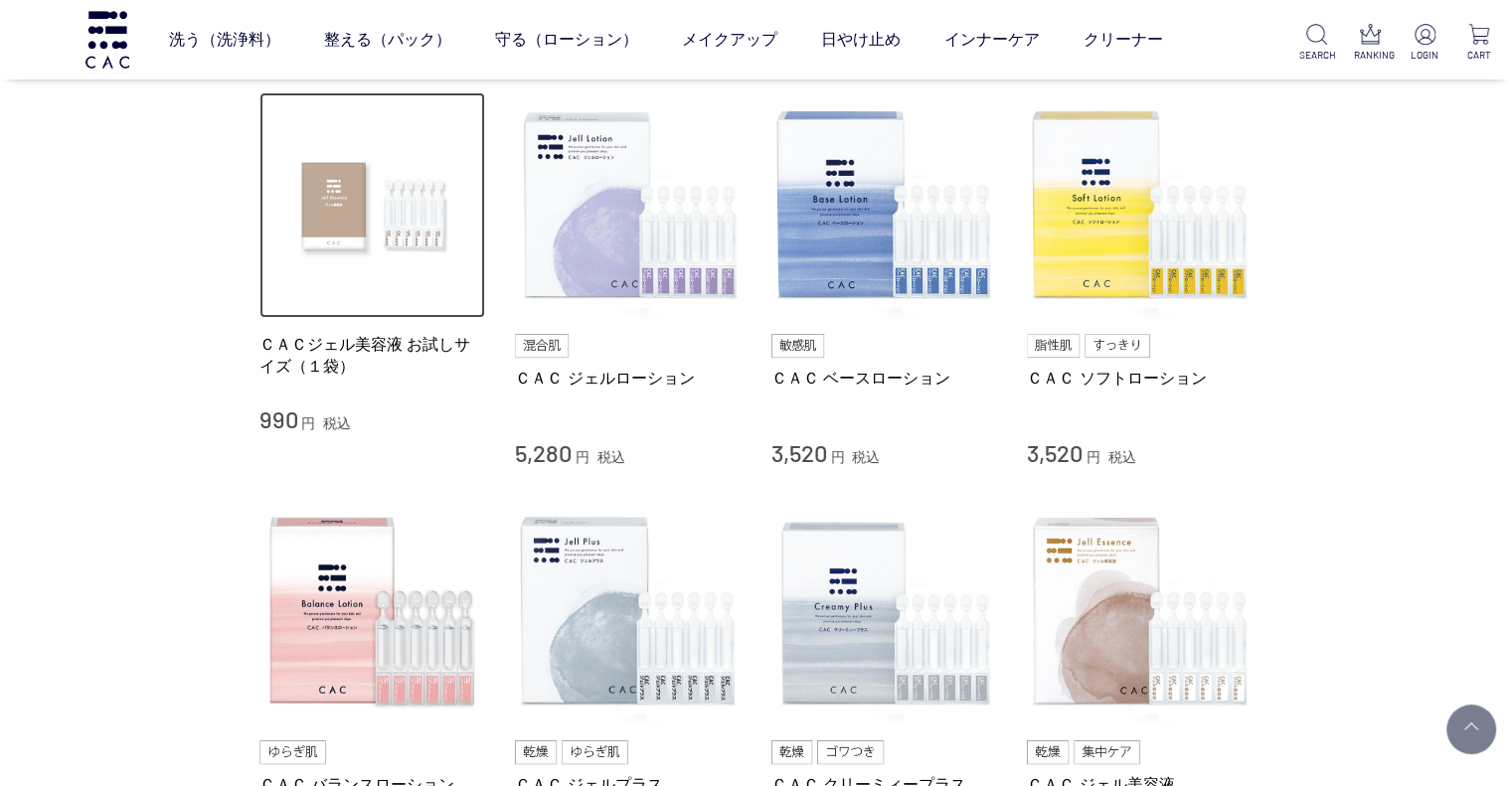 click at bounding box center [373, 206] 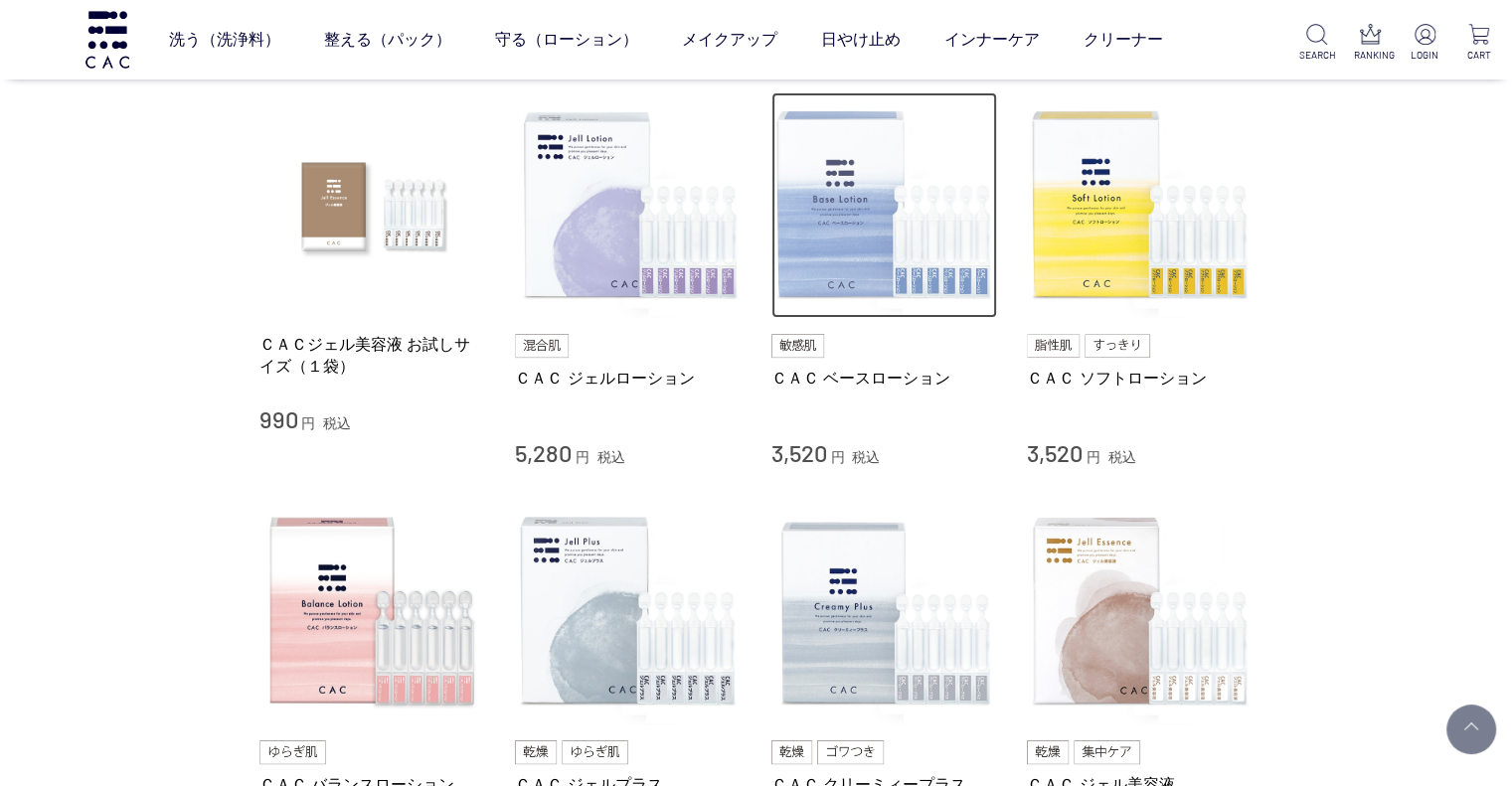 click at bounding box center [885, 206] 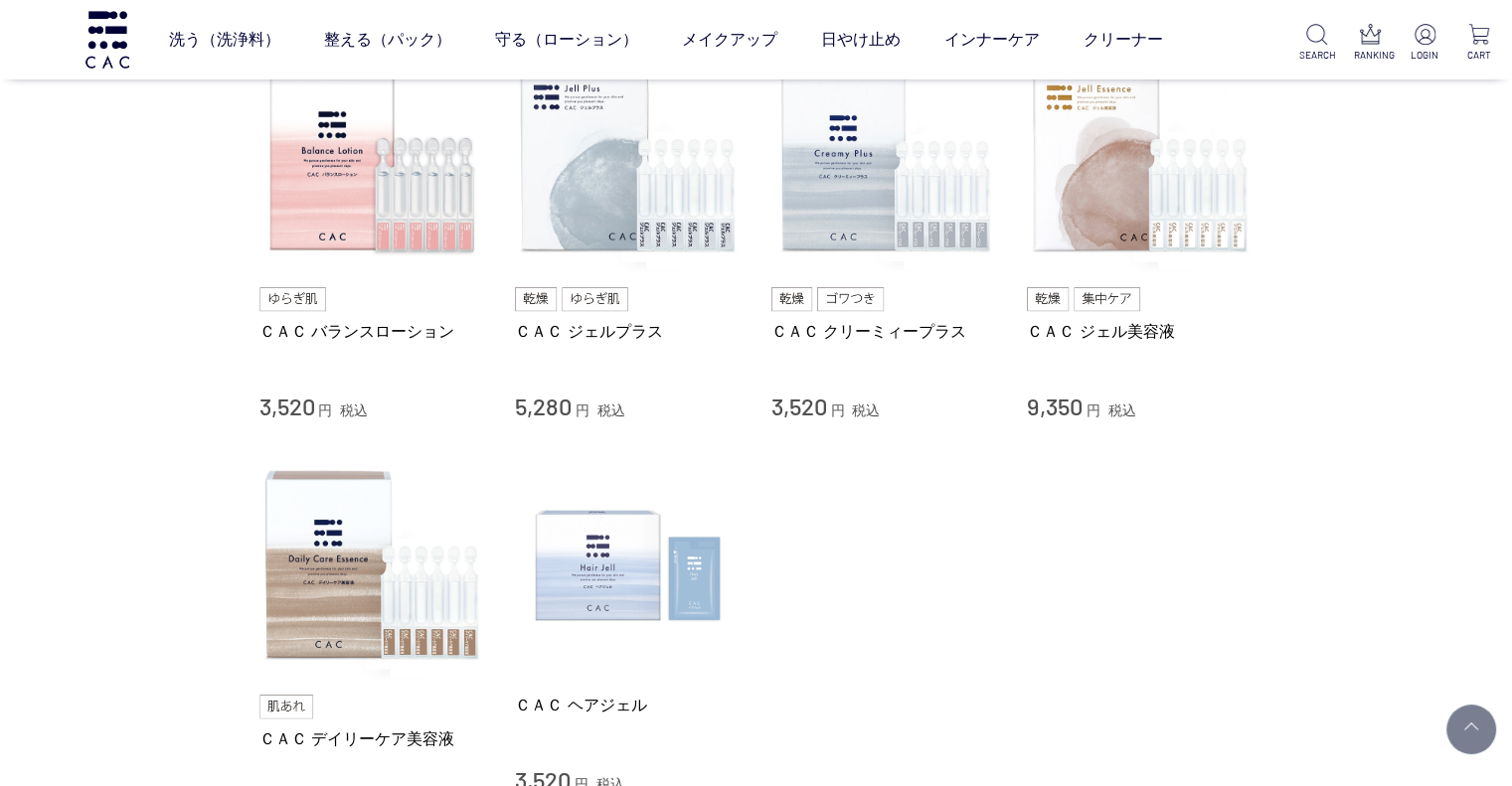 scroll, scrollTop: 894, scrollLeft: 0, axis: vertical 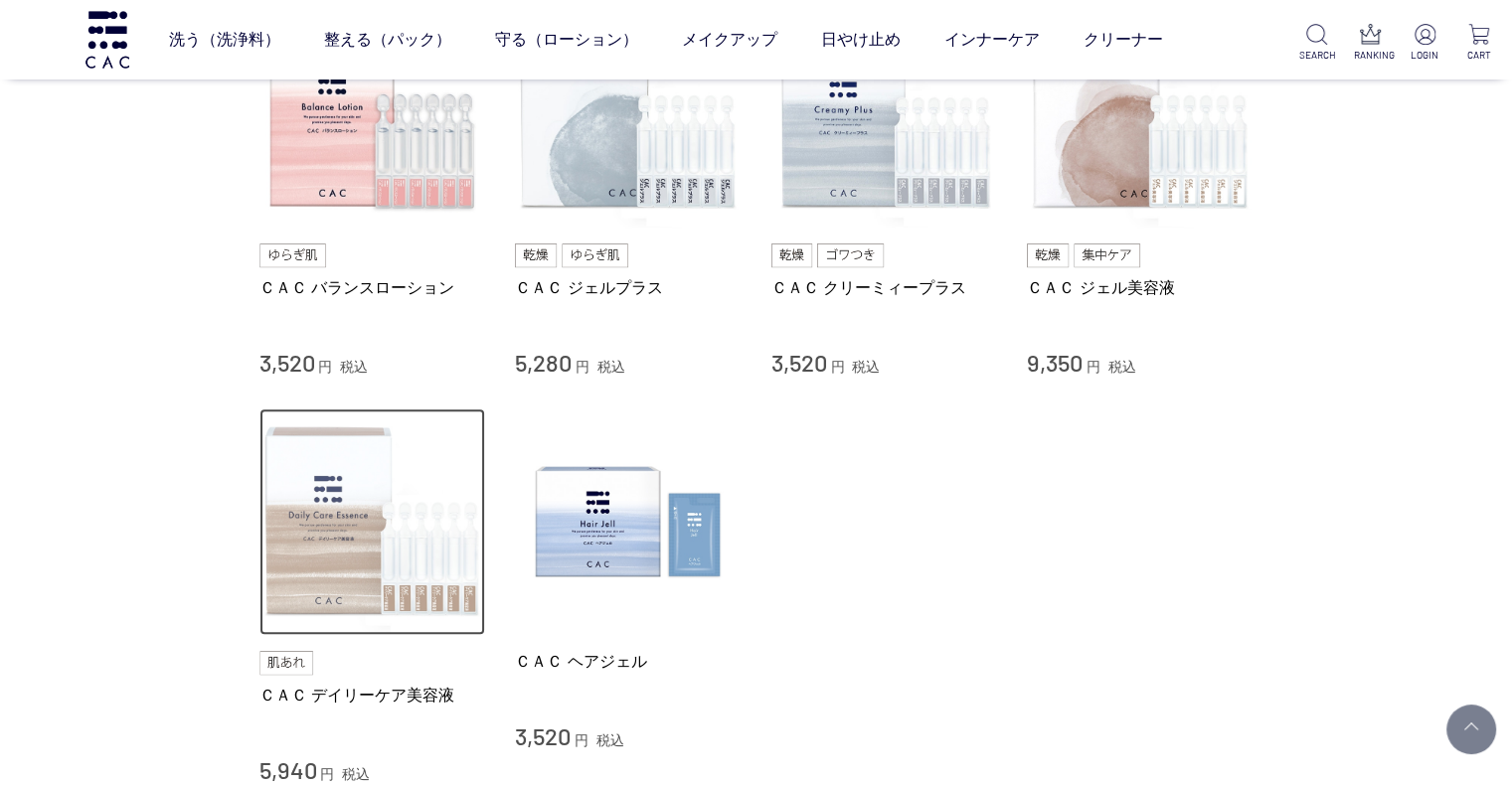 click at bounding box center (373, 522) 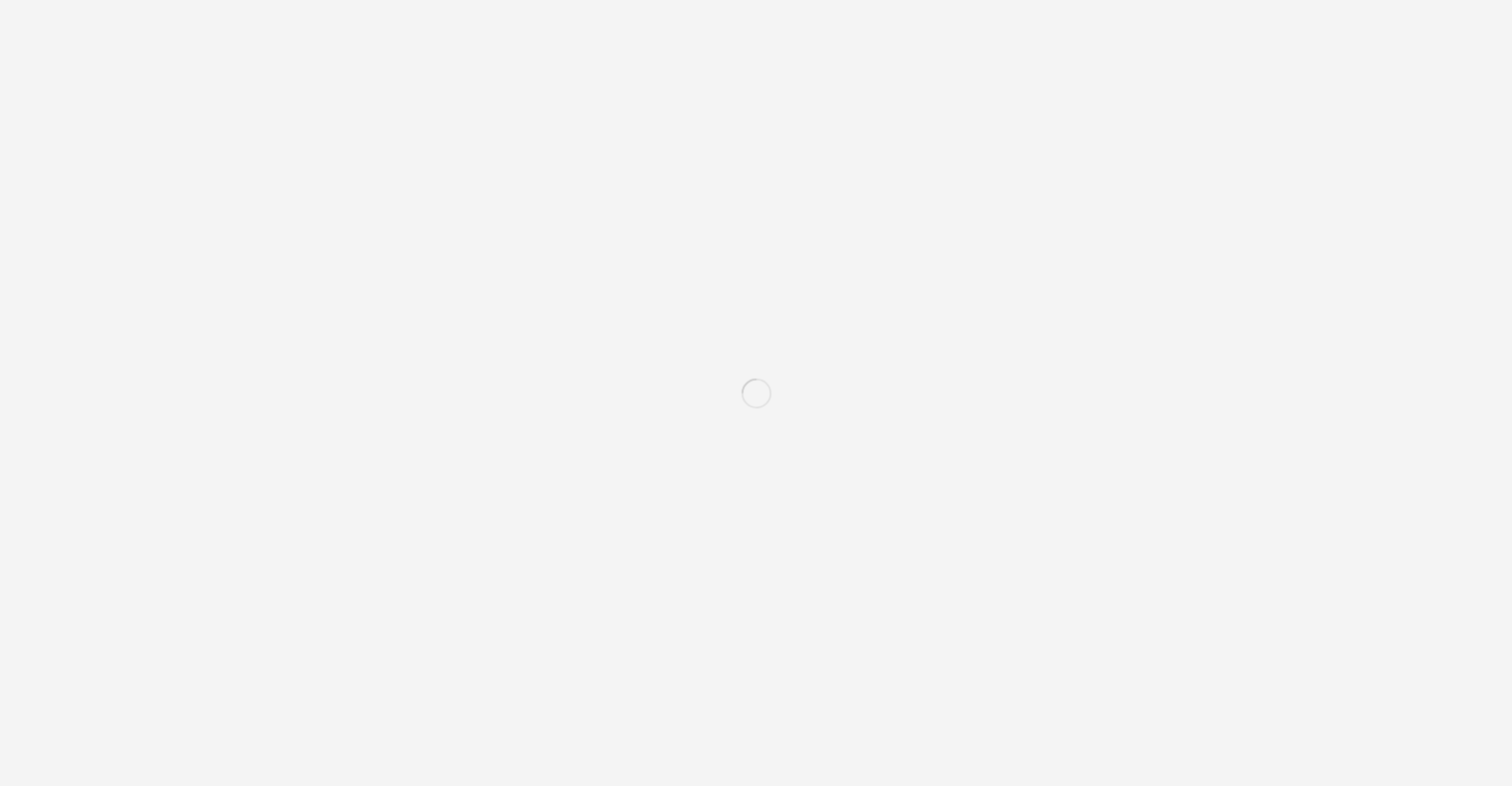 scroll, scrollTop: 0, scrollLeft: 0, axis: both 